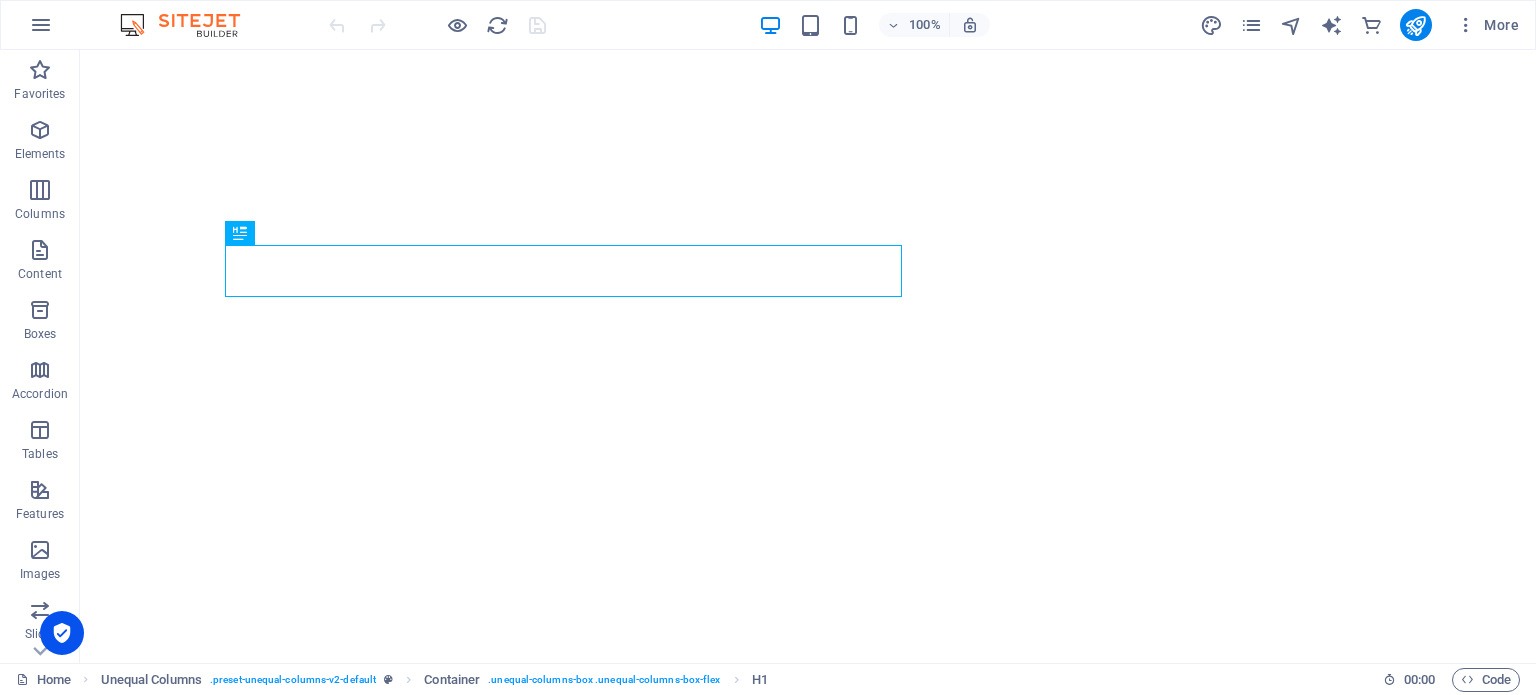 scroll, scrollTop: 0, scrollLeft: 0, axis: both 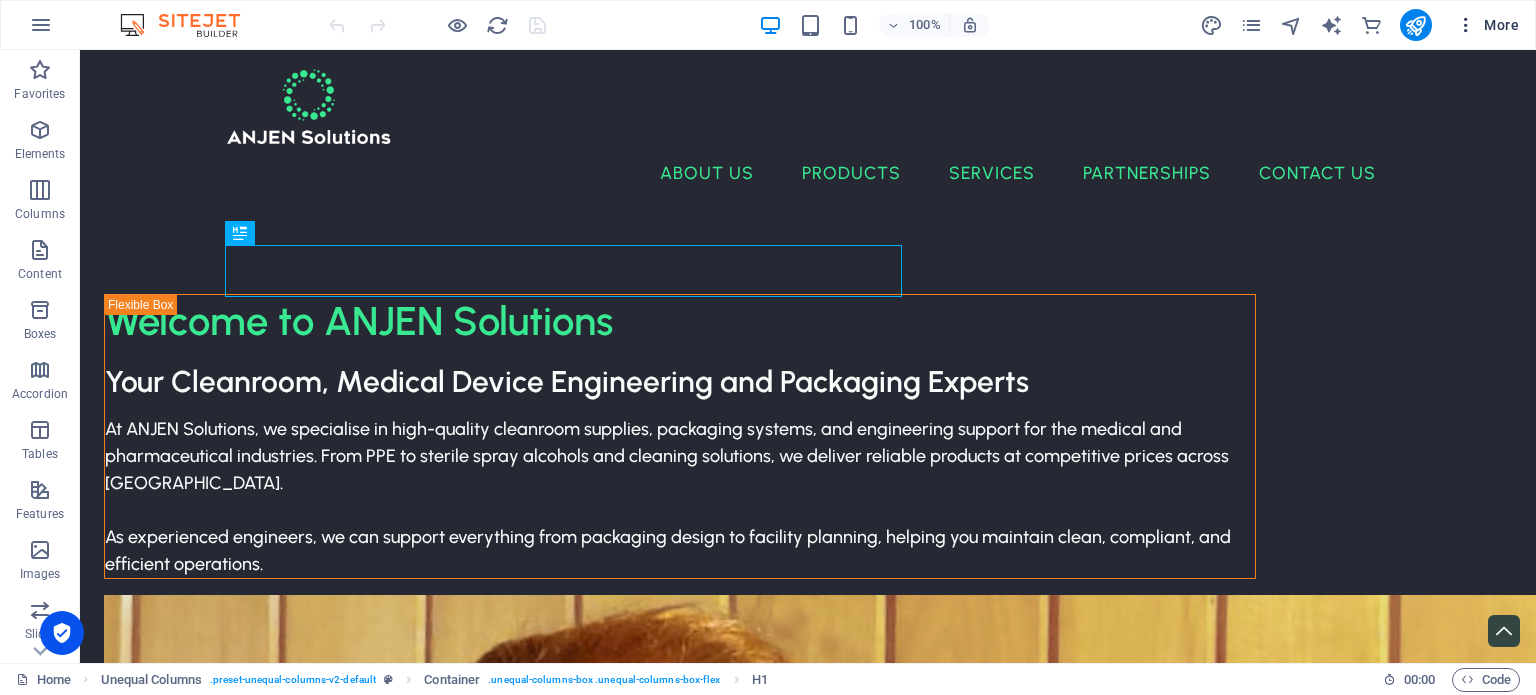 click at bounding box center [1466, 25] 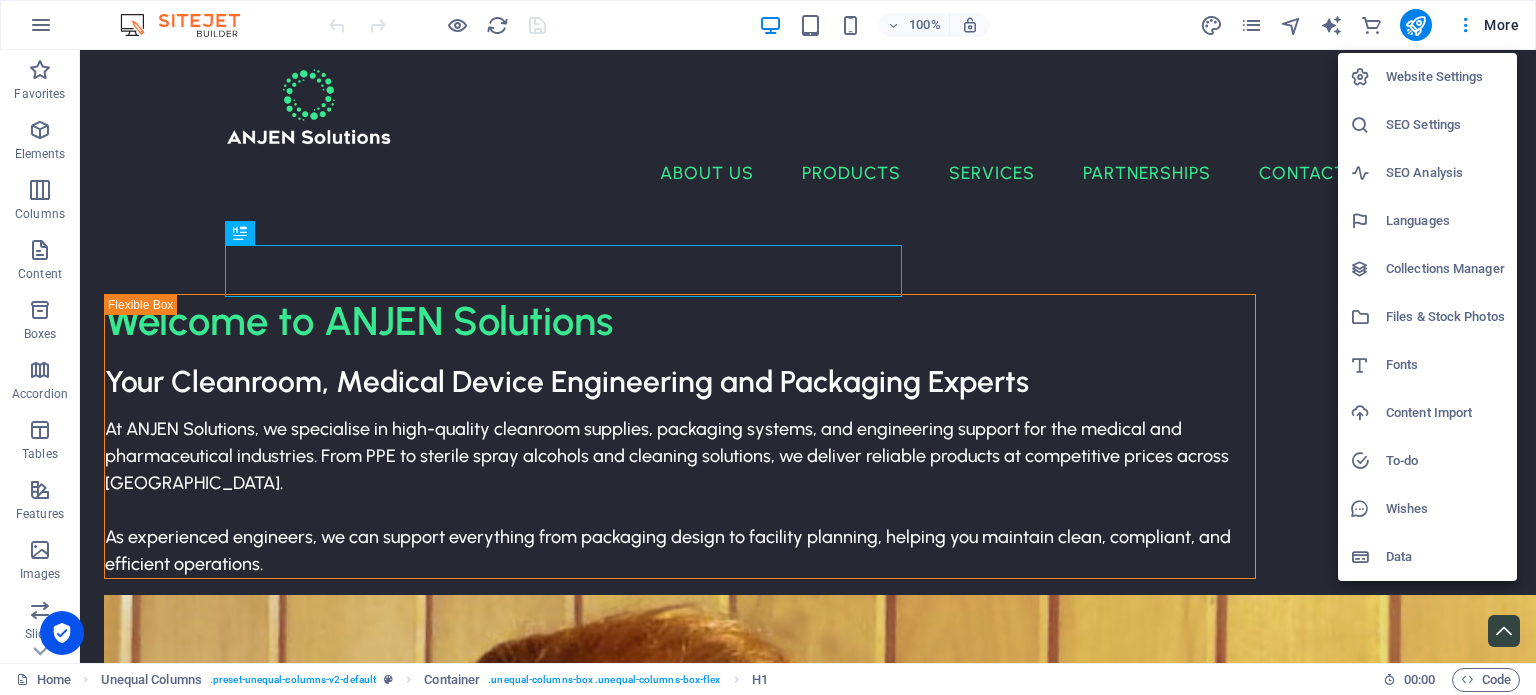 click on "Website Settings" at bounding box center [1445, 77] 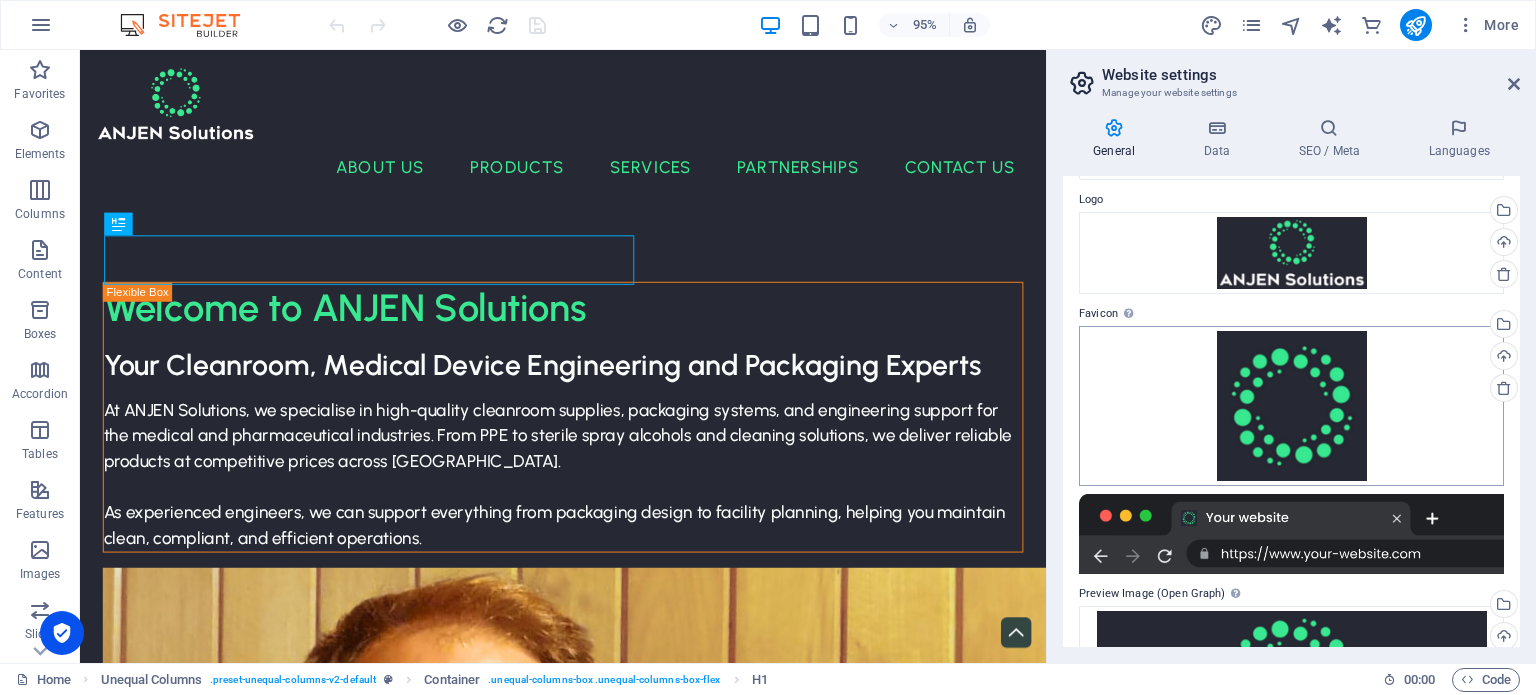 scroll, scrollTop: 232, scrollLeft: 0, axis: vertical 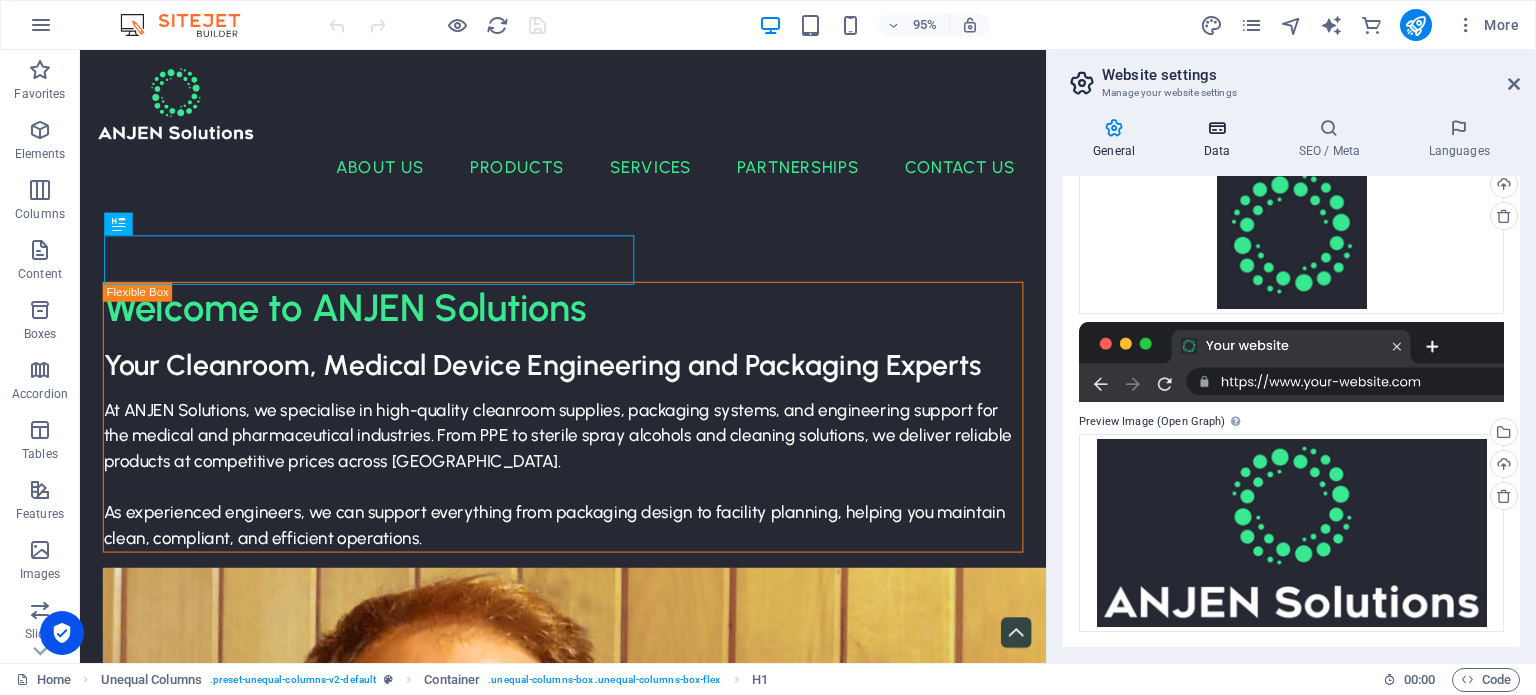 click on "Data" at bounding box center (1220, 139) 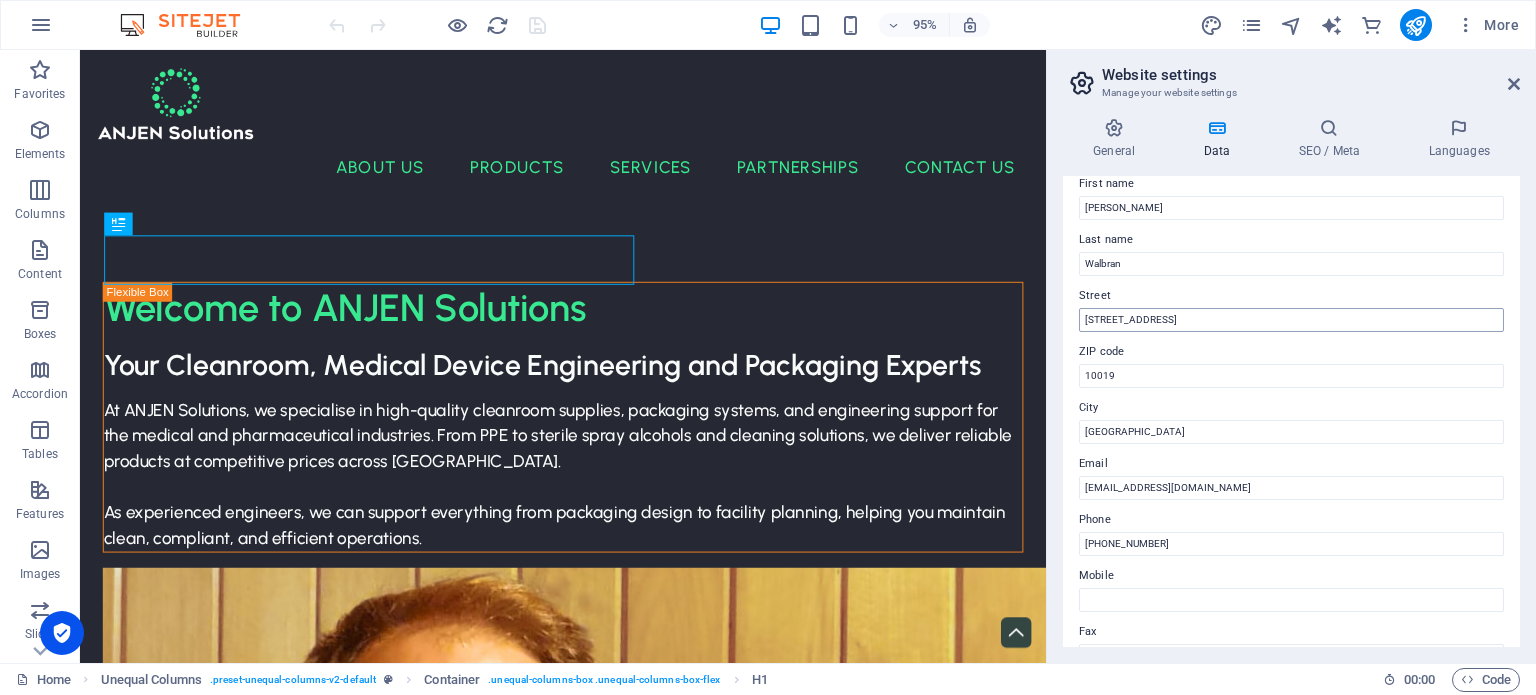 scroll, scrollTop: 0, scrollLeft: 0, axis: both 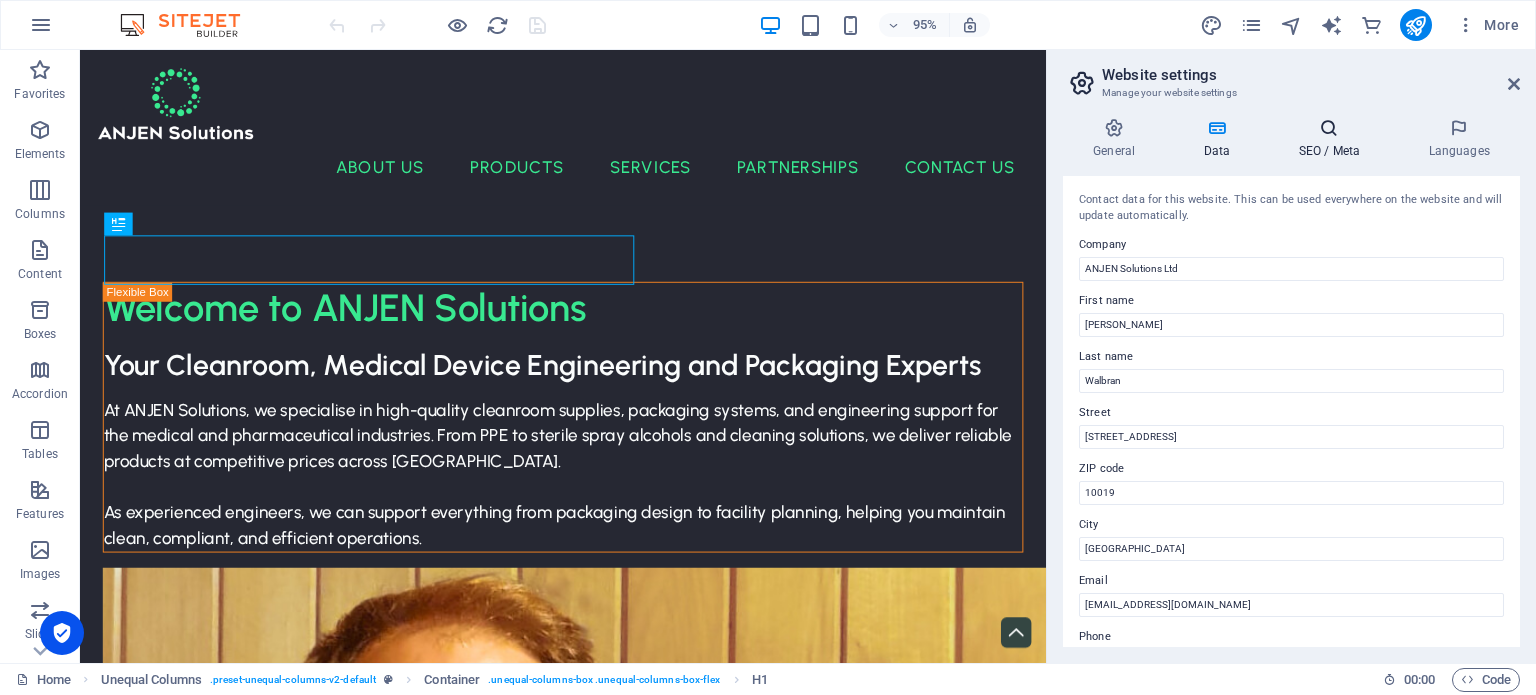 click at bounding box center [1329, 128] 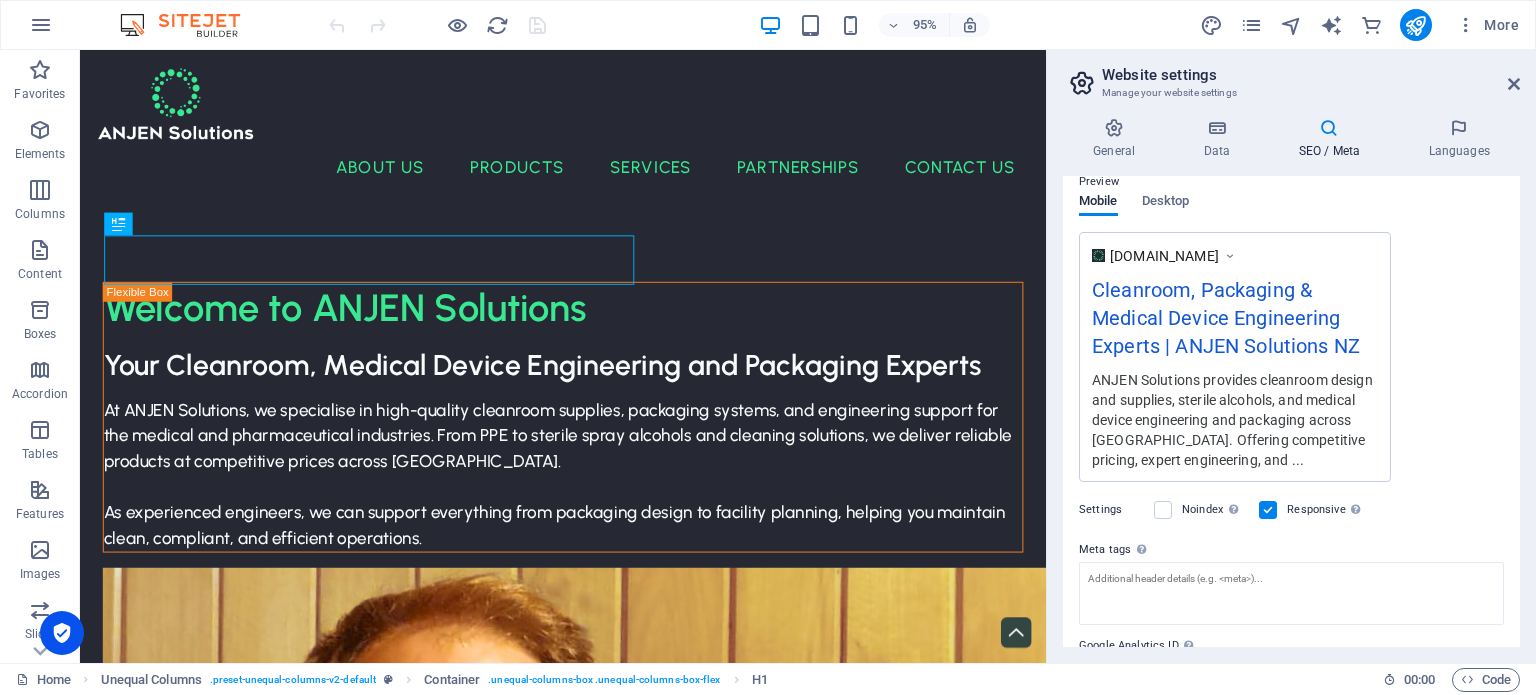 scroll, scrollTop: 399, scrollLeft: 0, axis: vertical 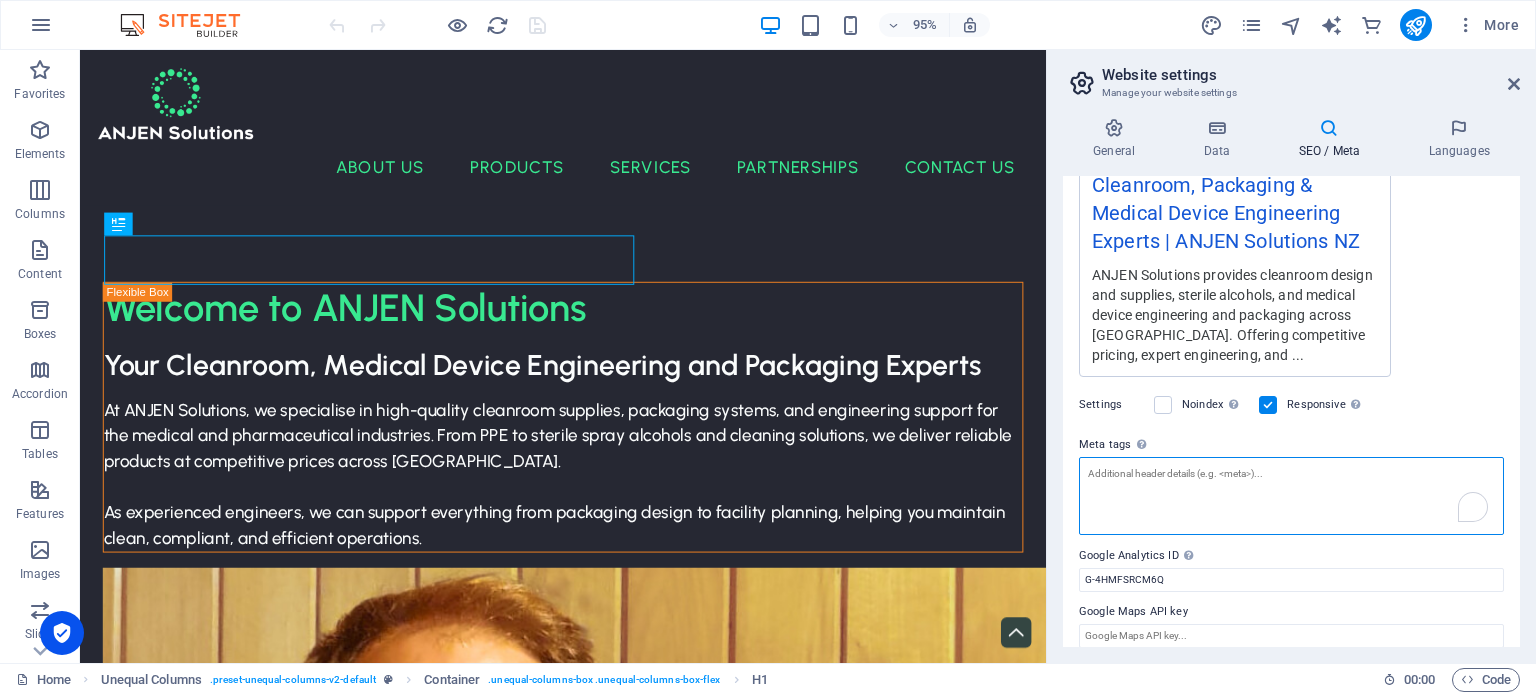 click on "Meta tags Enter HTML code here that will be placed inside the  tags of your website. Please note that your website may not function if you include code with errors." at bounding box center [1291, 496] 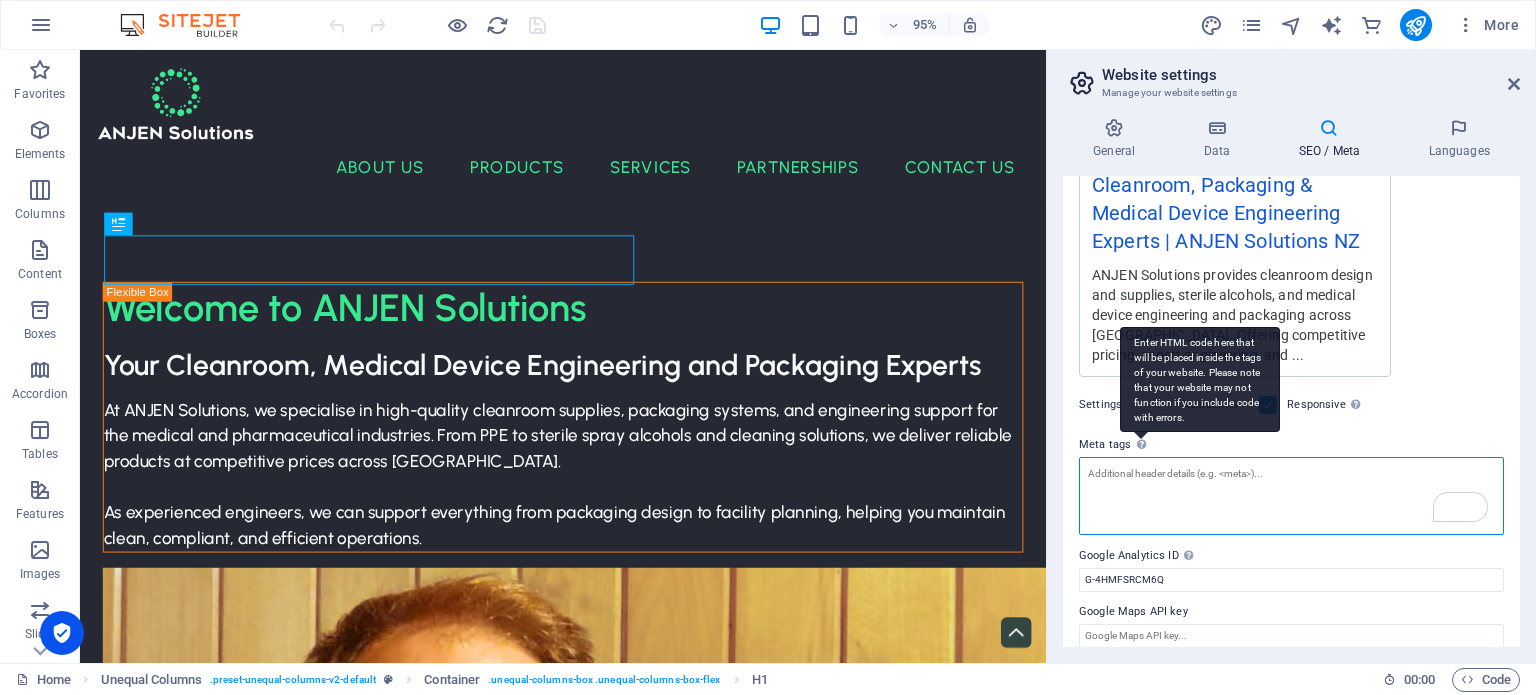 scroll, scrollTop: 399, scrollLeft: 0, axis: vertical 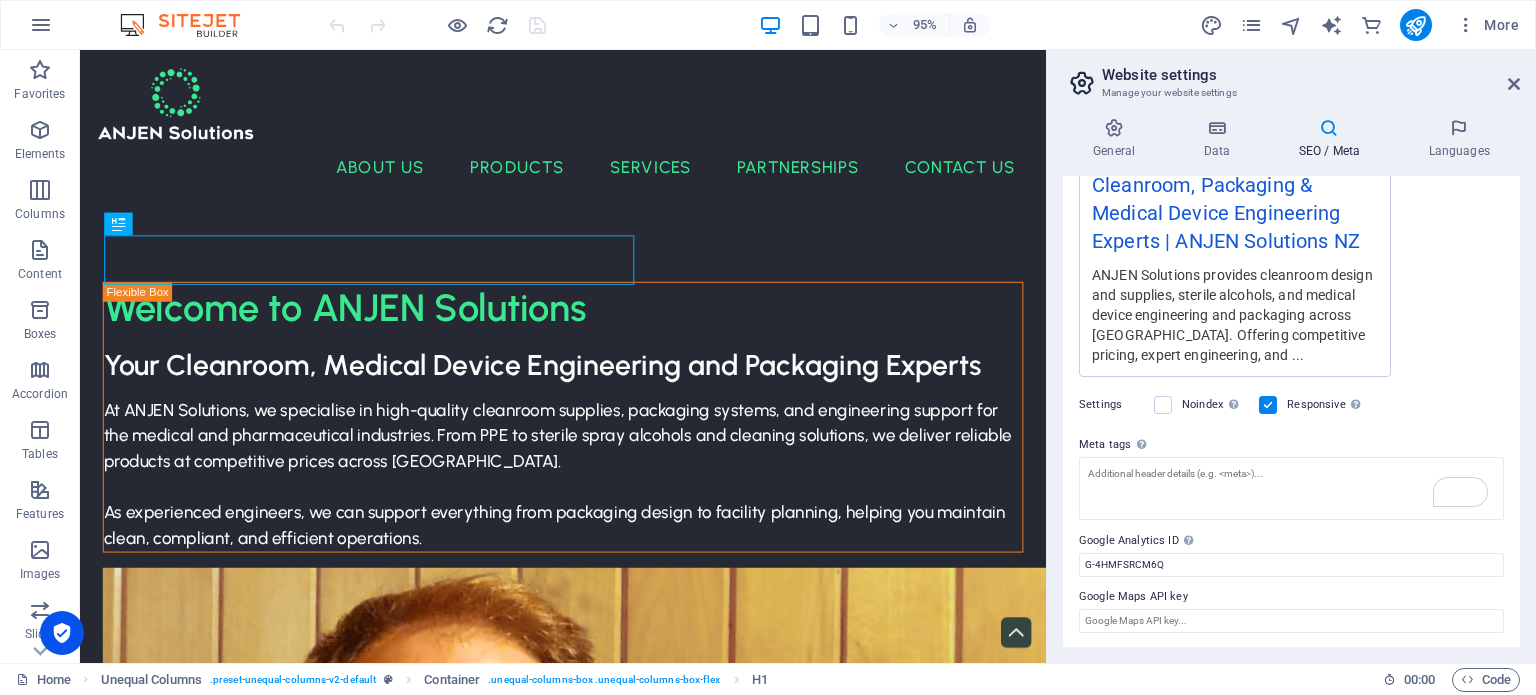 click on "Settings Noindex Instruct search engines to exclude this website from search results. Responsive Determine whether the website should be responsive based on screen resolution." at bounding box center (1291, 405) 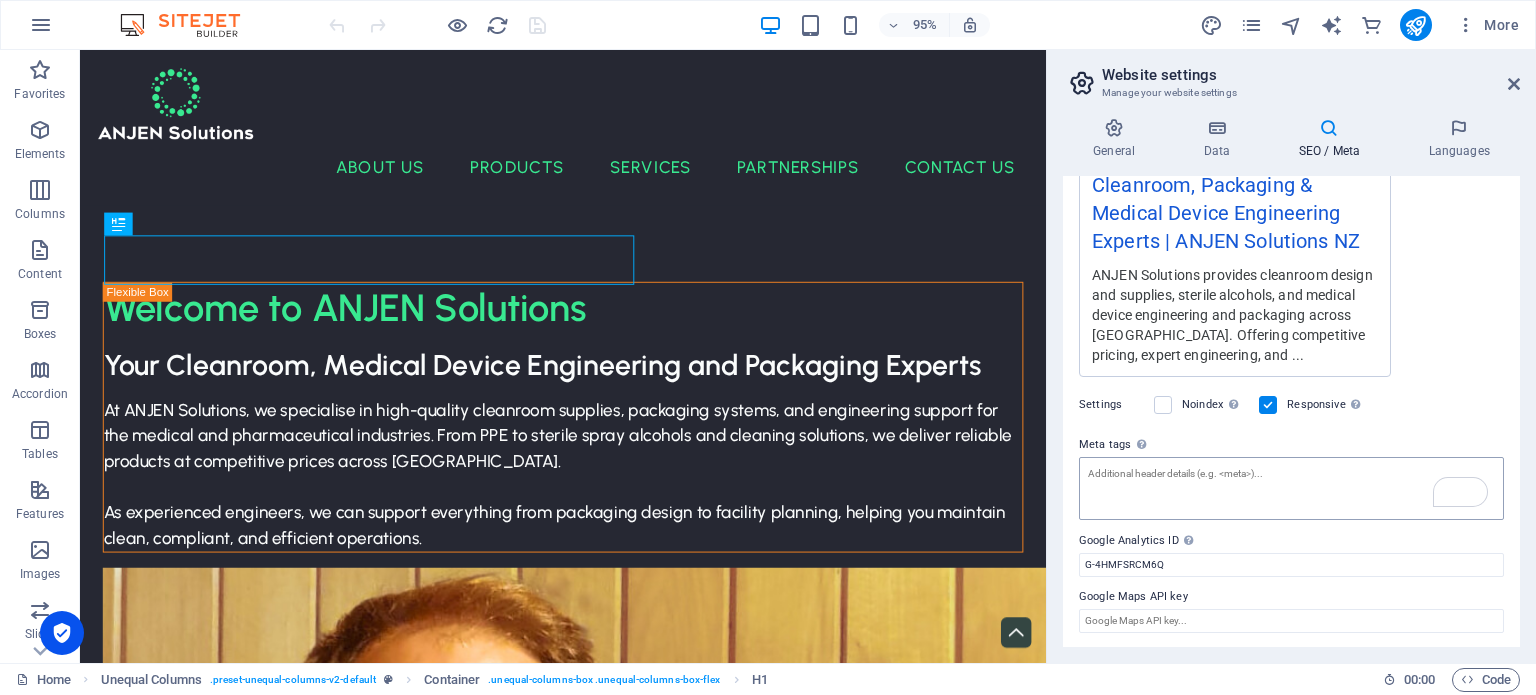 scroll, scrollTop: 353, scrollLeft: 0, axis: vertical 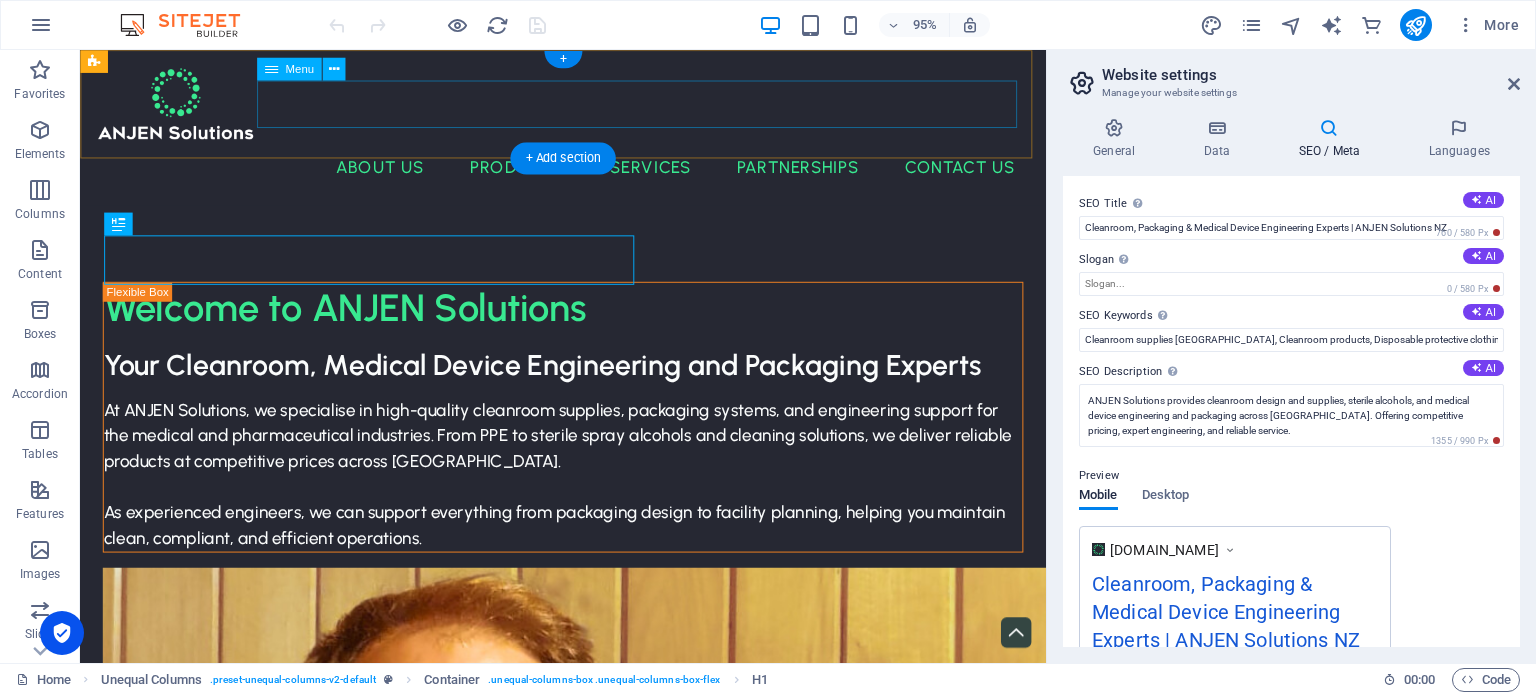 click on "About Us Products Cleanroom Supplies Packaging Machinery Services Consulting Calibrations Custom Packaging Aging & Sterilisation Partnerships Contact Us" at bounding box center [588, 173] 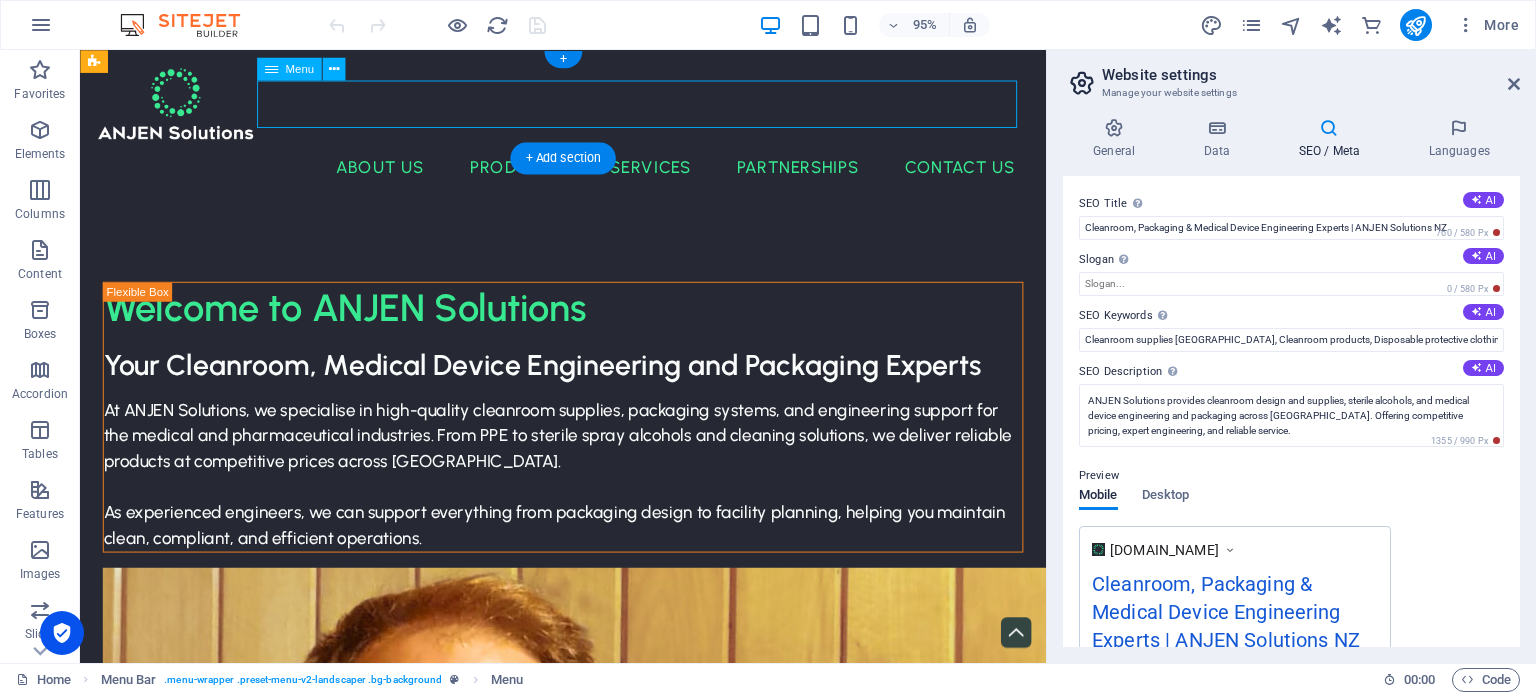 click on "About Us Products Cleanroom Supplies Packaging Machinery Services Consulting Calibrations Custom Packaging Aging & Sterilisation Partnerships Contact Us" at bounding box center (588, 173) 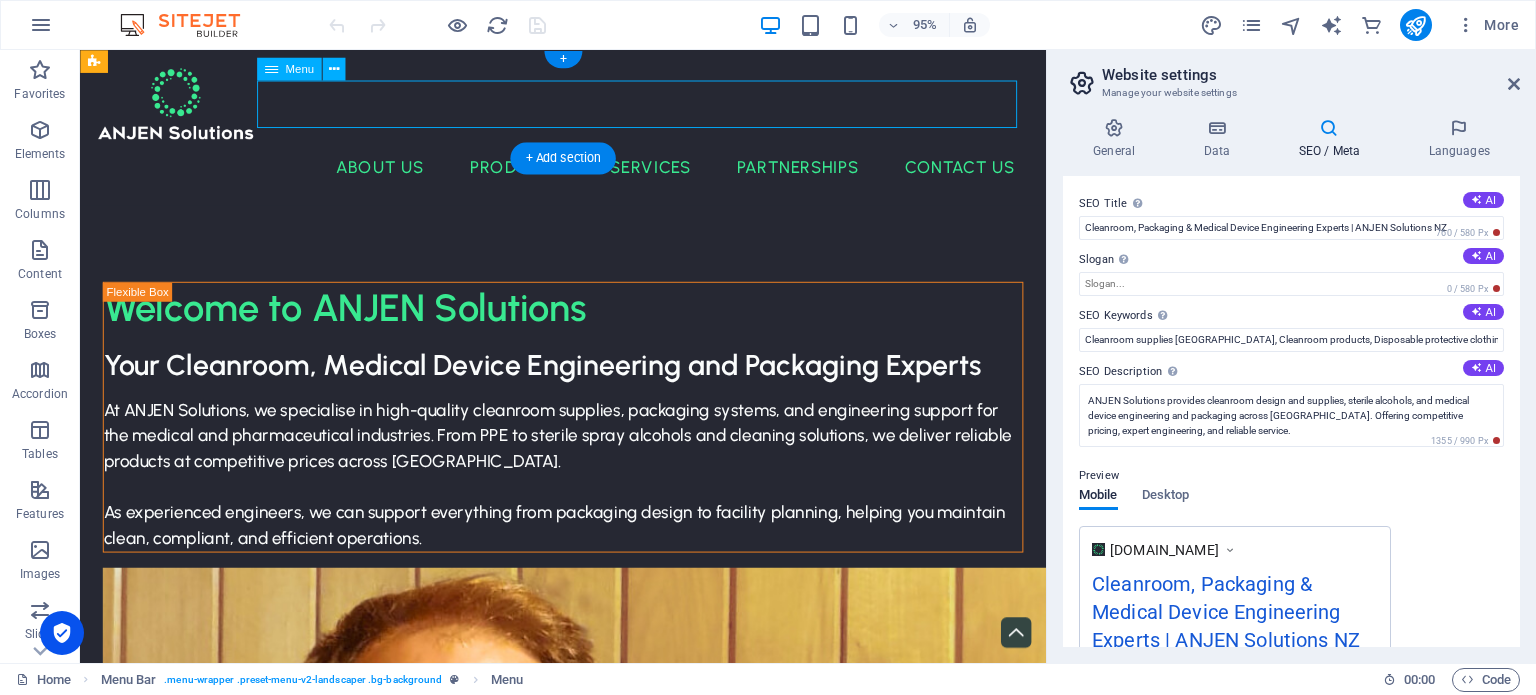 select on "1" 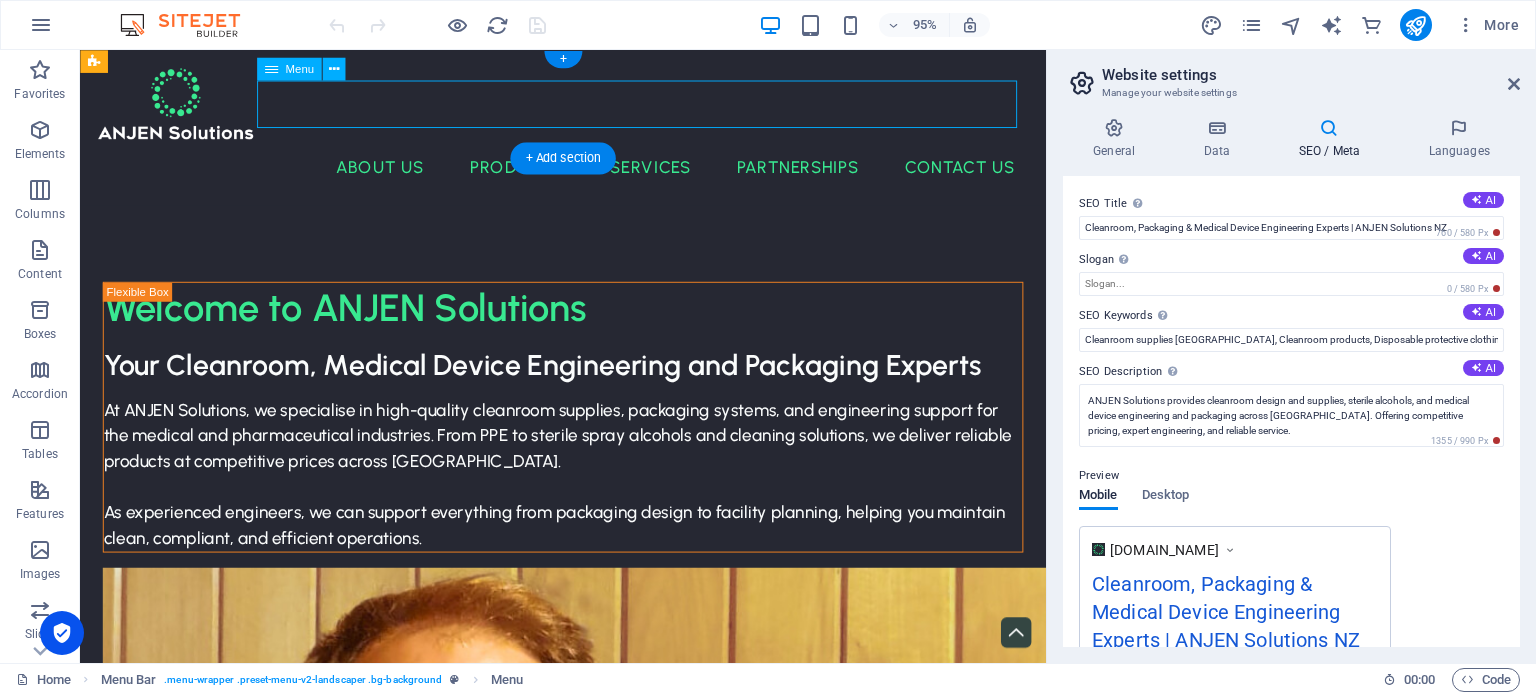 select 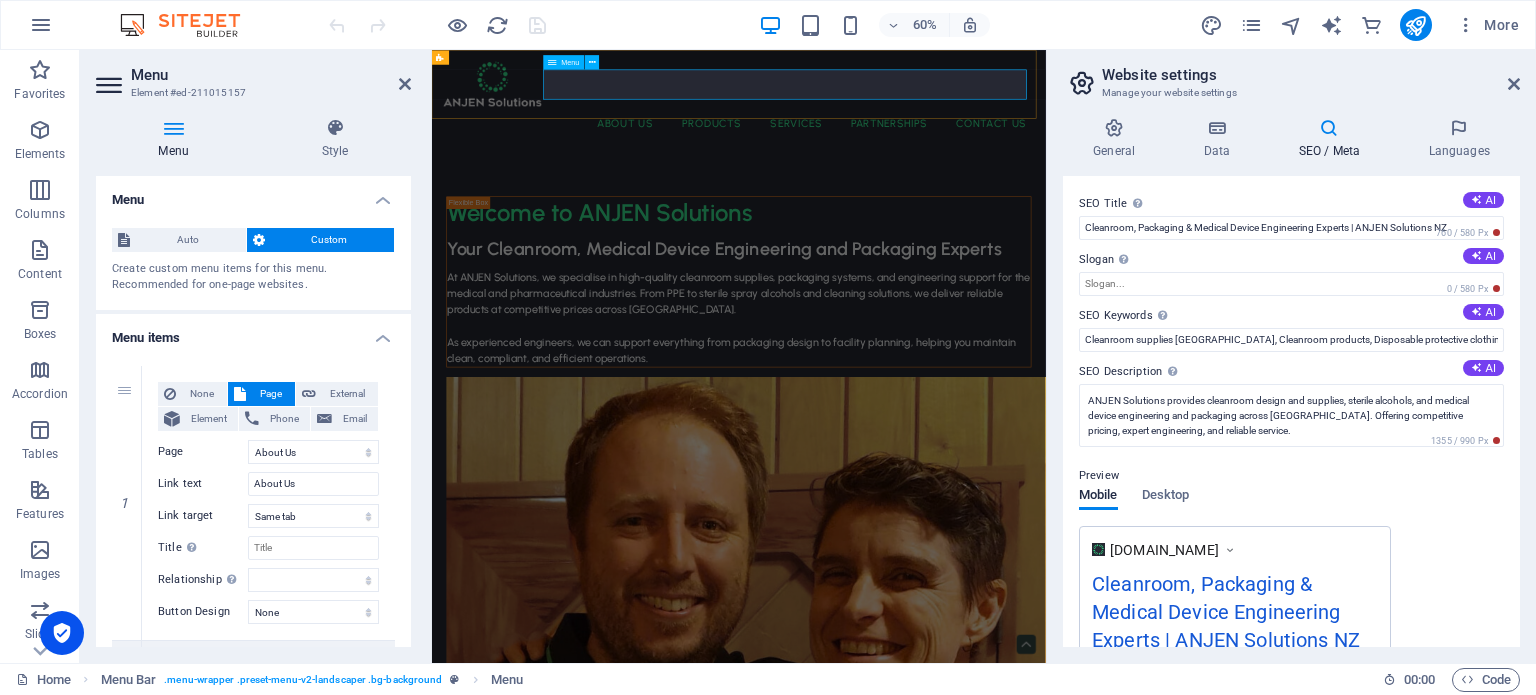 click on "About Us Products Cleanroom Supplies Packaging Machinery Services Consulting Calibrations Custom Packaging Aging & Sterilisation Partnerships Contact Us" at bounding box center [943, 173] 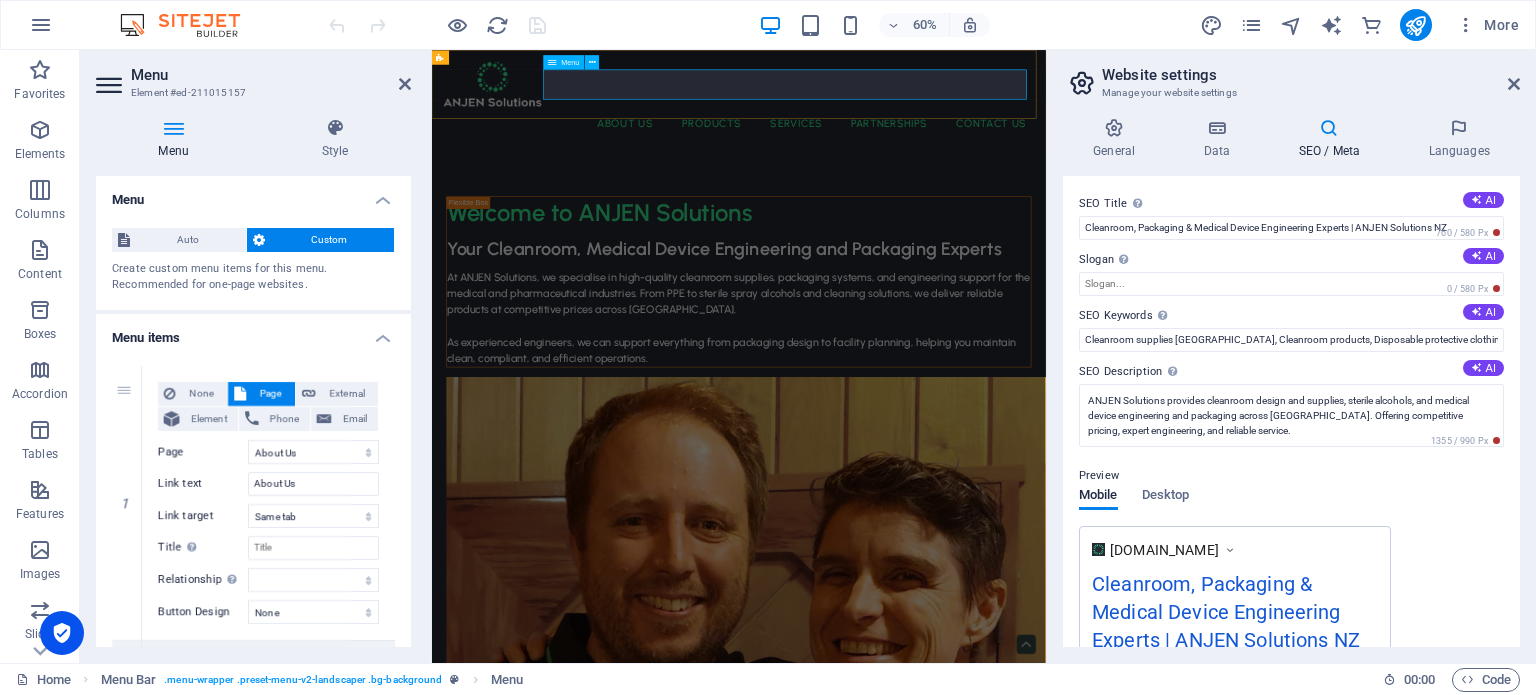 click on "About Us Products Cleanroom Supplies Packaging Machinery Services Consulting Calibrations Custom Packaging Aging & Sterilisation Partnerships Contact Us" at bounding box center (943, 173) 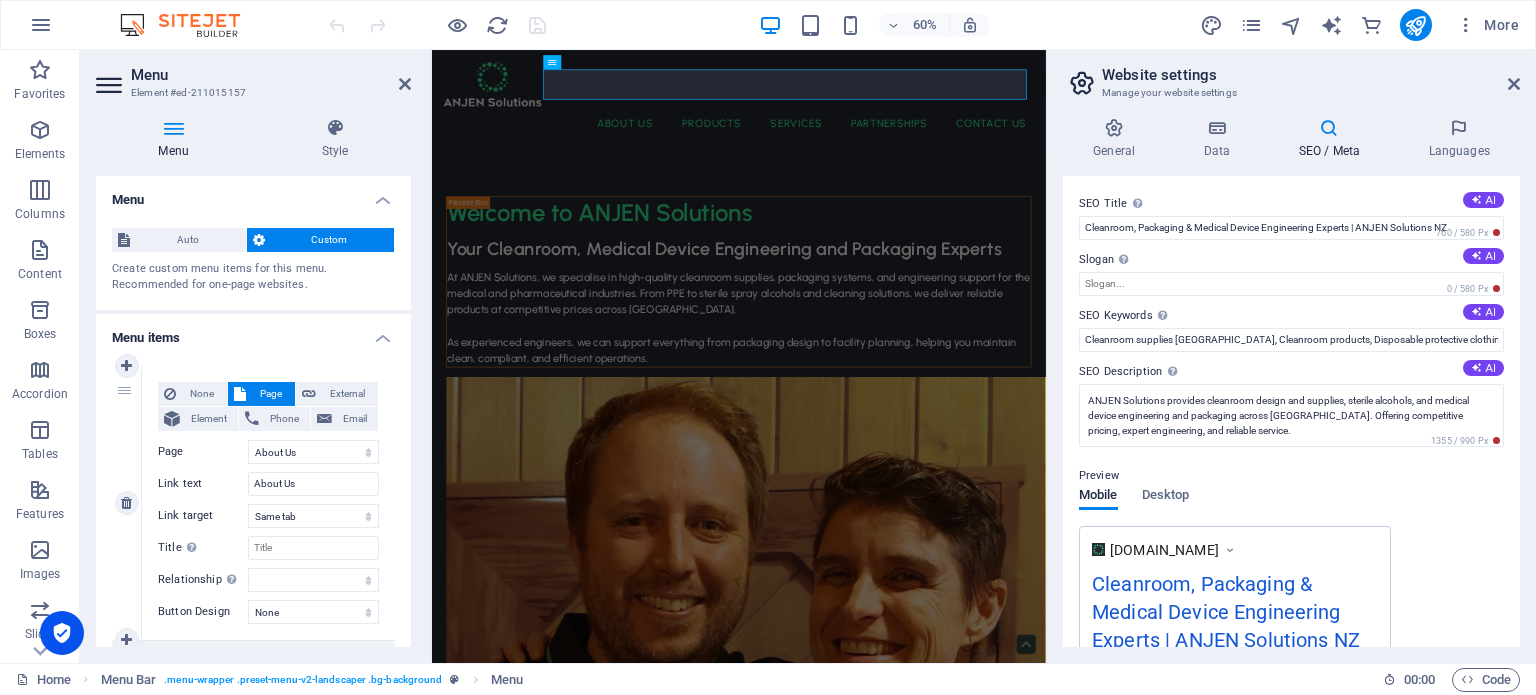 click on "Page" at bounding box center (203, 452) 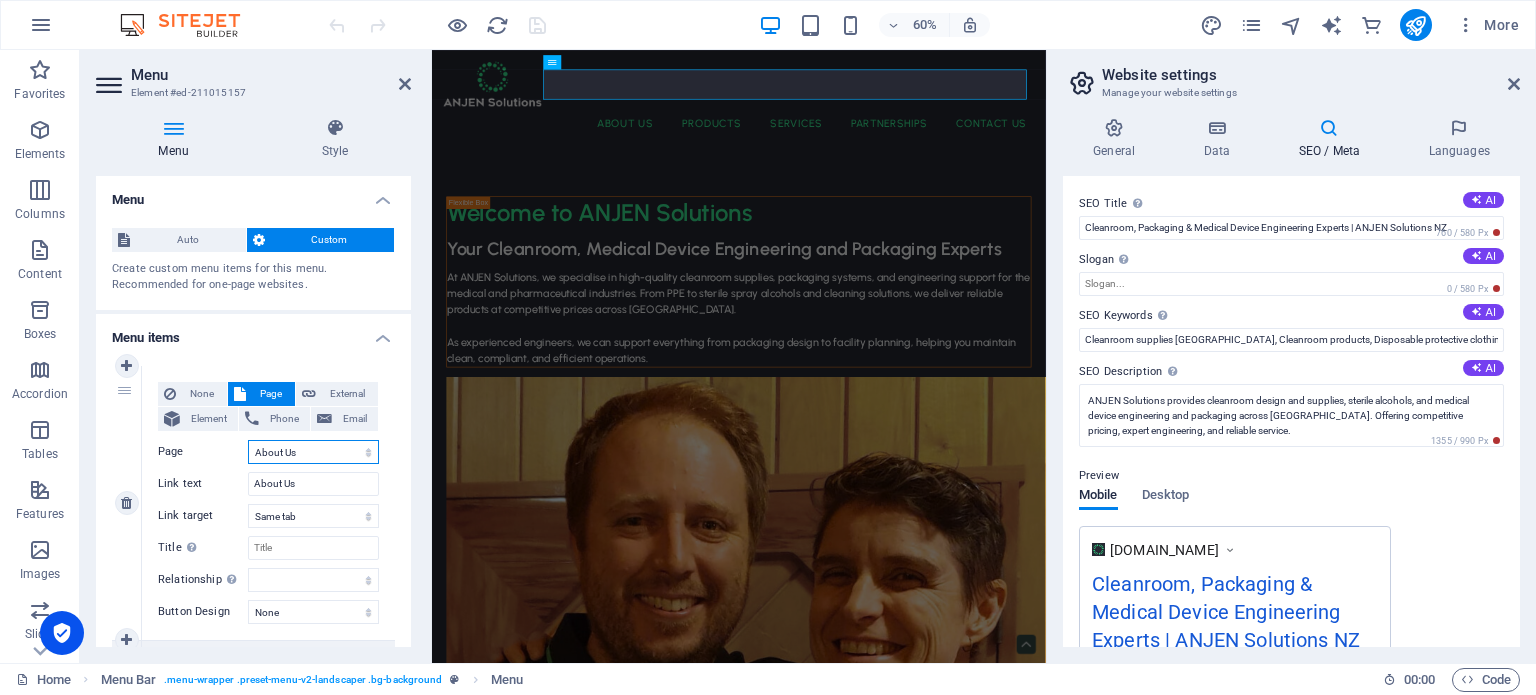 click on "Home About Us Products -- Cleanroom Supplies -- Packaging -- Machinery Services -- Medical Device Consulting -- Calibrations -- Custom Packaging -- Aging and Sterilisation Partnerships Contact Us Website Terms of Use Privacy Policy Coverall Quiz" at bounding box center (313, 452) 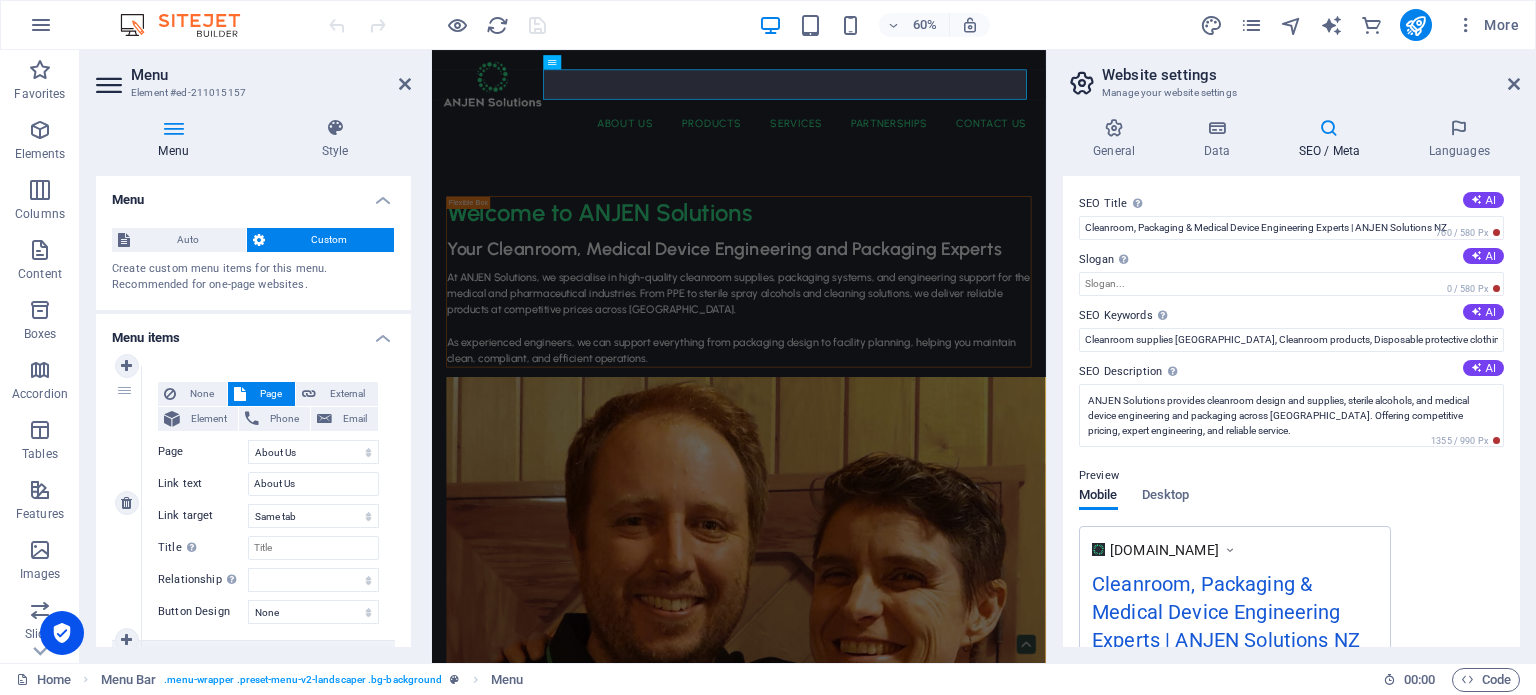 click on "Page" at bounding box center [203, 452] 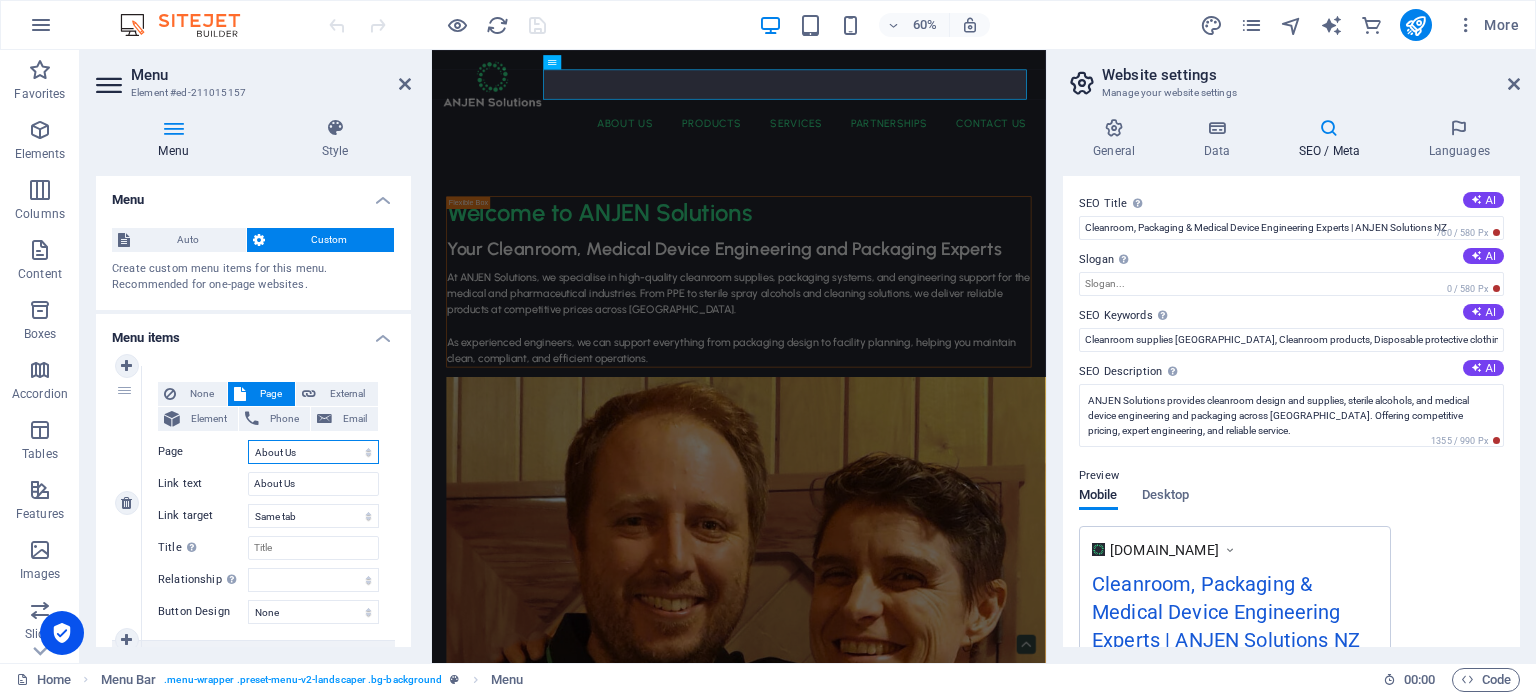 click on "Home About Us Products -- Cleanroom Supplies -- Packaging -- Machinery Services -- Medical Device Consulting -- Calibrations -- Custom Packaging -- Aging and Sterilisation Partnerships Contact Us Website Terms of Use Privacy Policy Coverall Quiz" at bounding box center (313, 452) 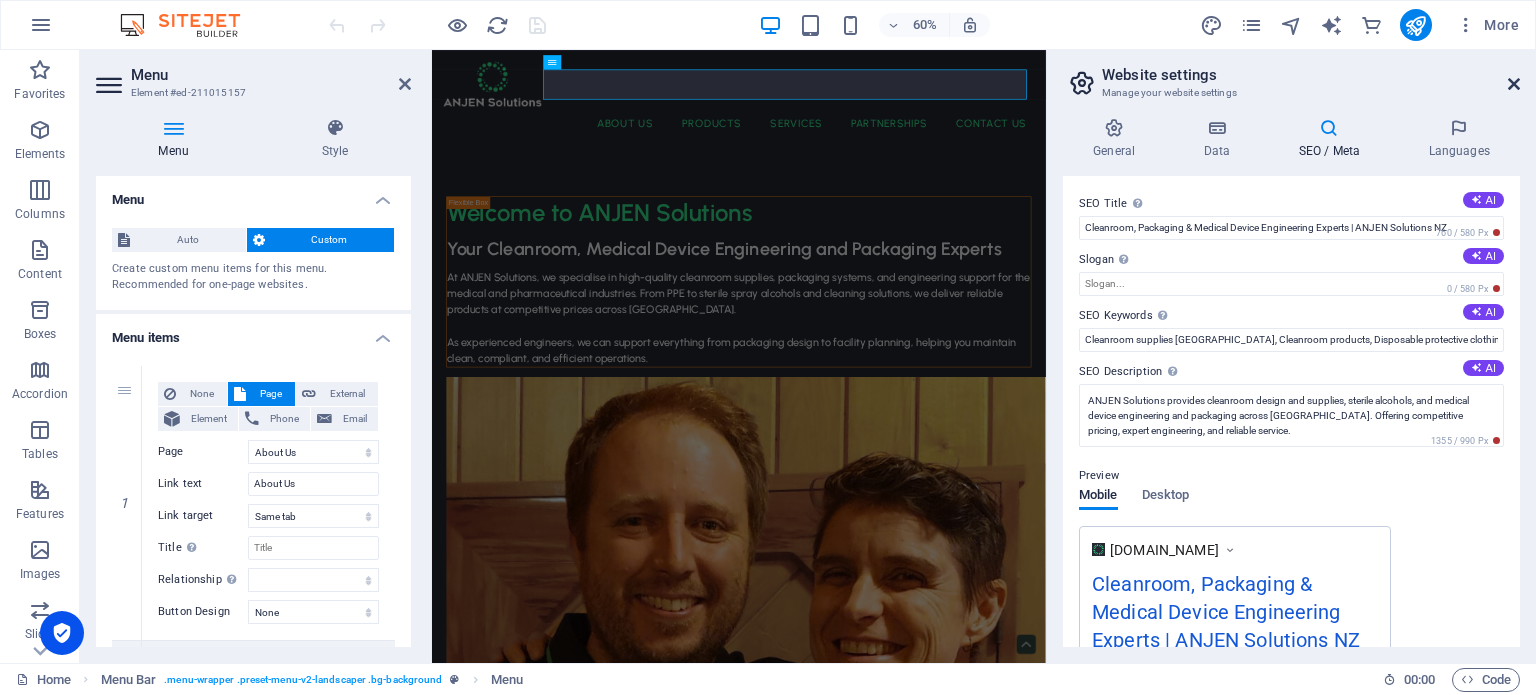 click at bounding box center (1514, 84) 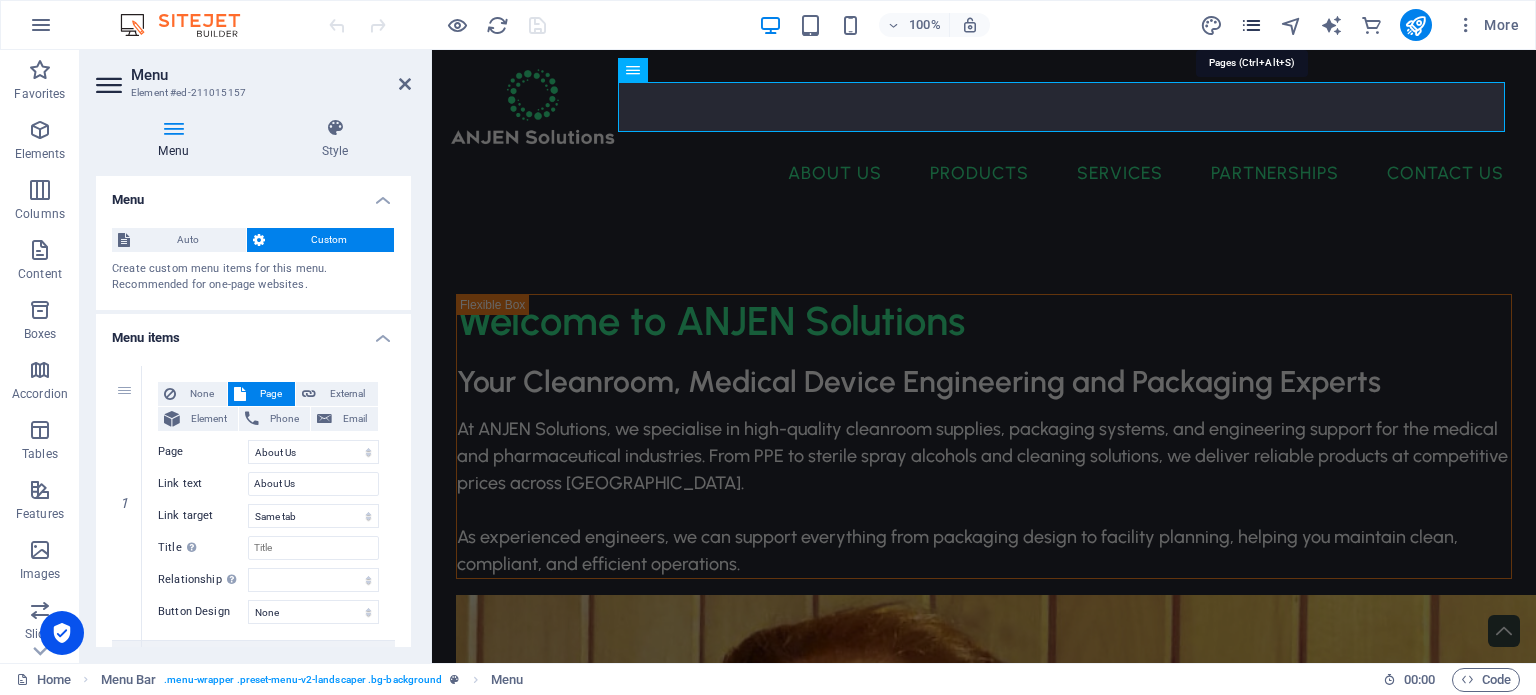 click at bounding box center [1251, 25] 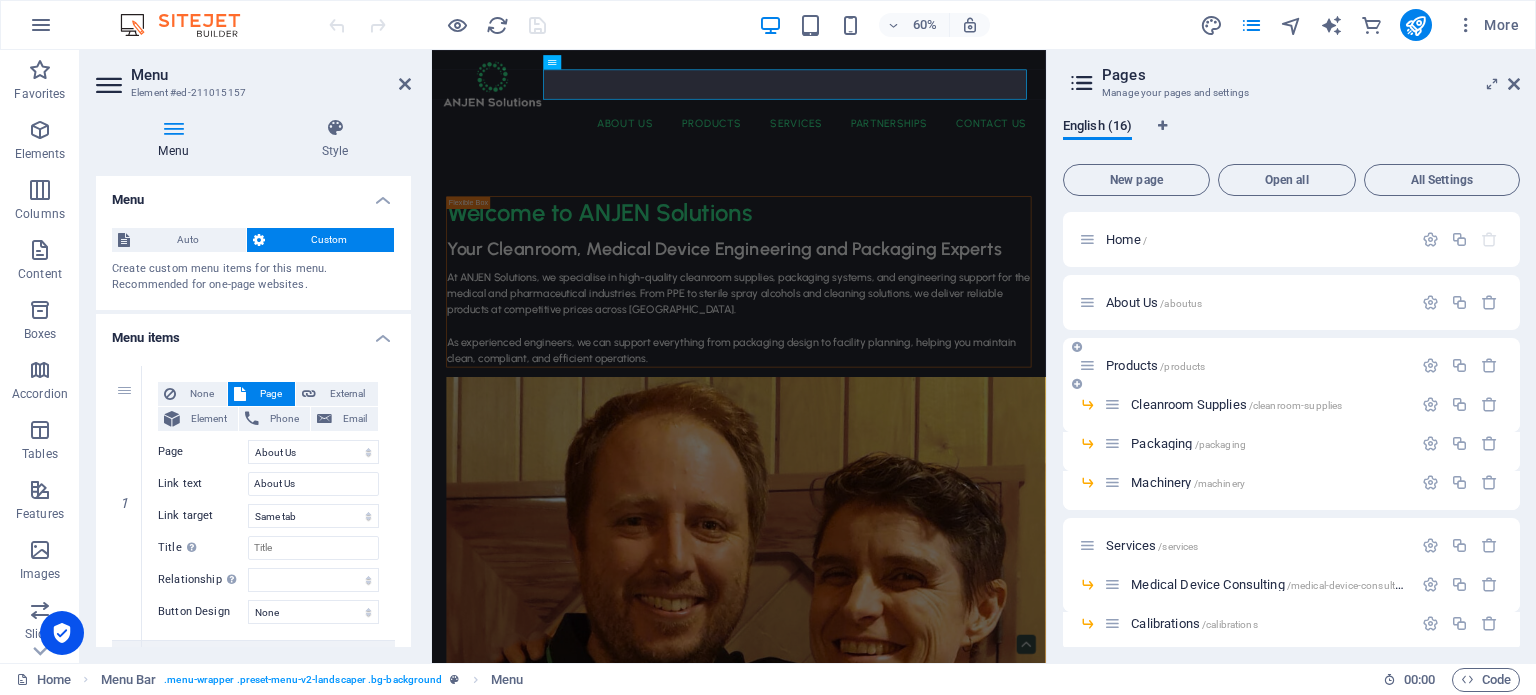 click on "Products /products" at bounding box center (1256, 365) 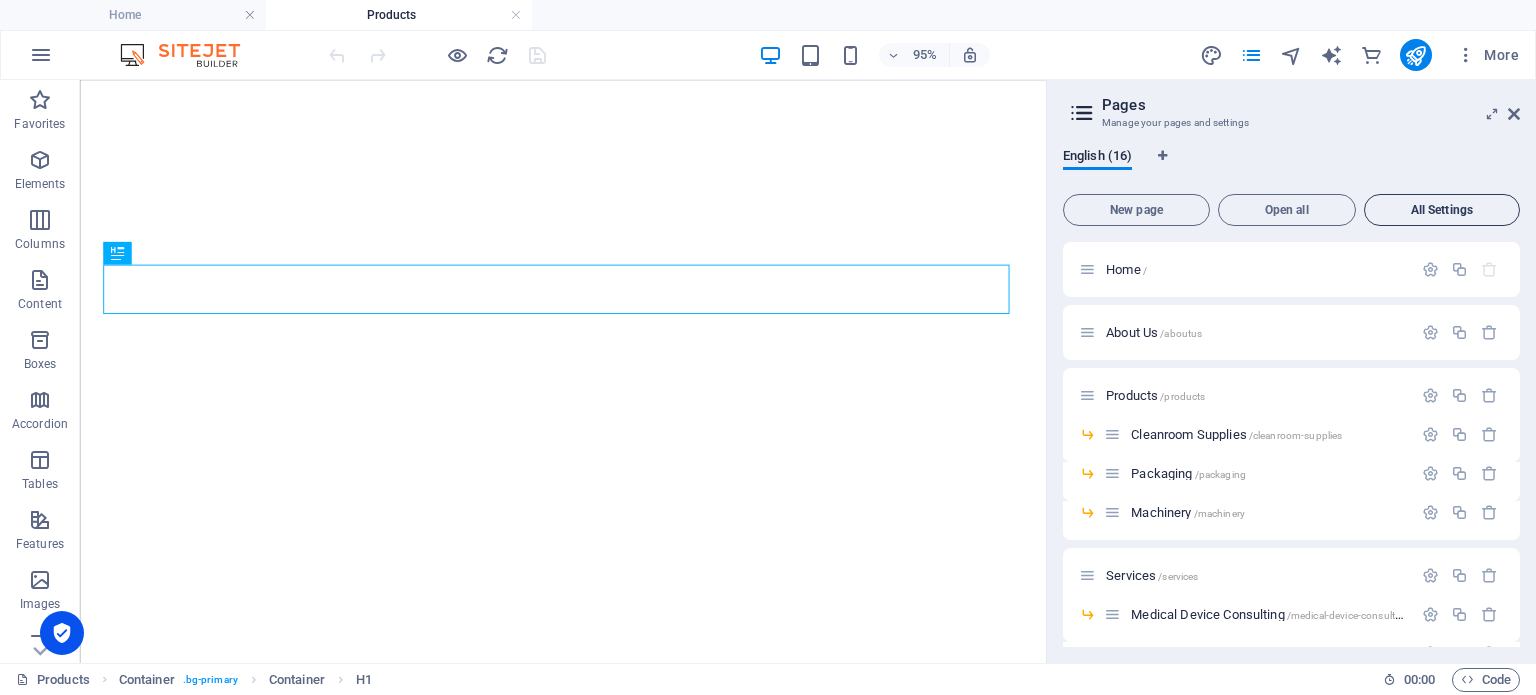 click on "All Settings" at bounding box center [1442, 210] 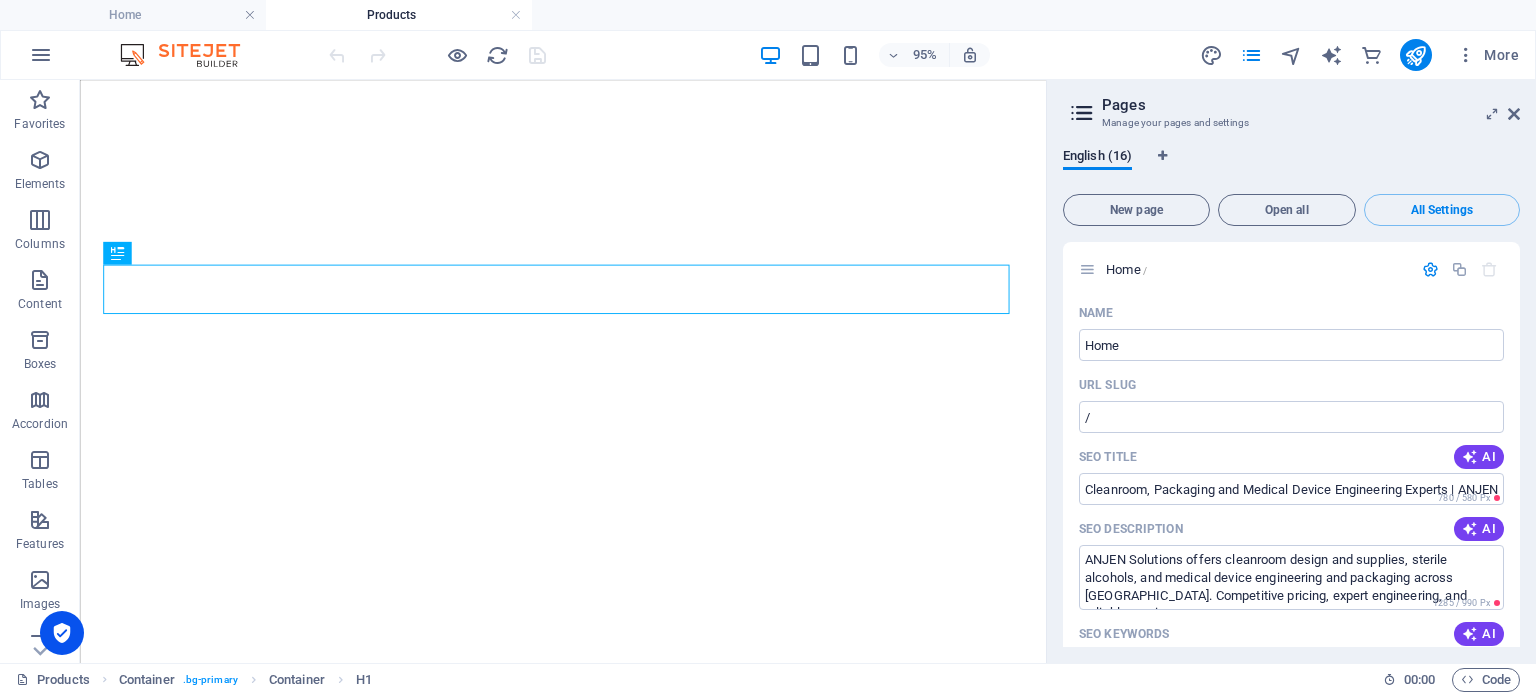 scroll, scrollTop: 13908, scrollLeft: 0, axis: vertical 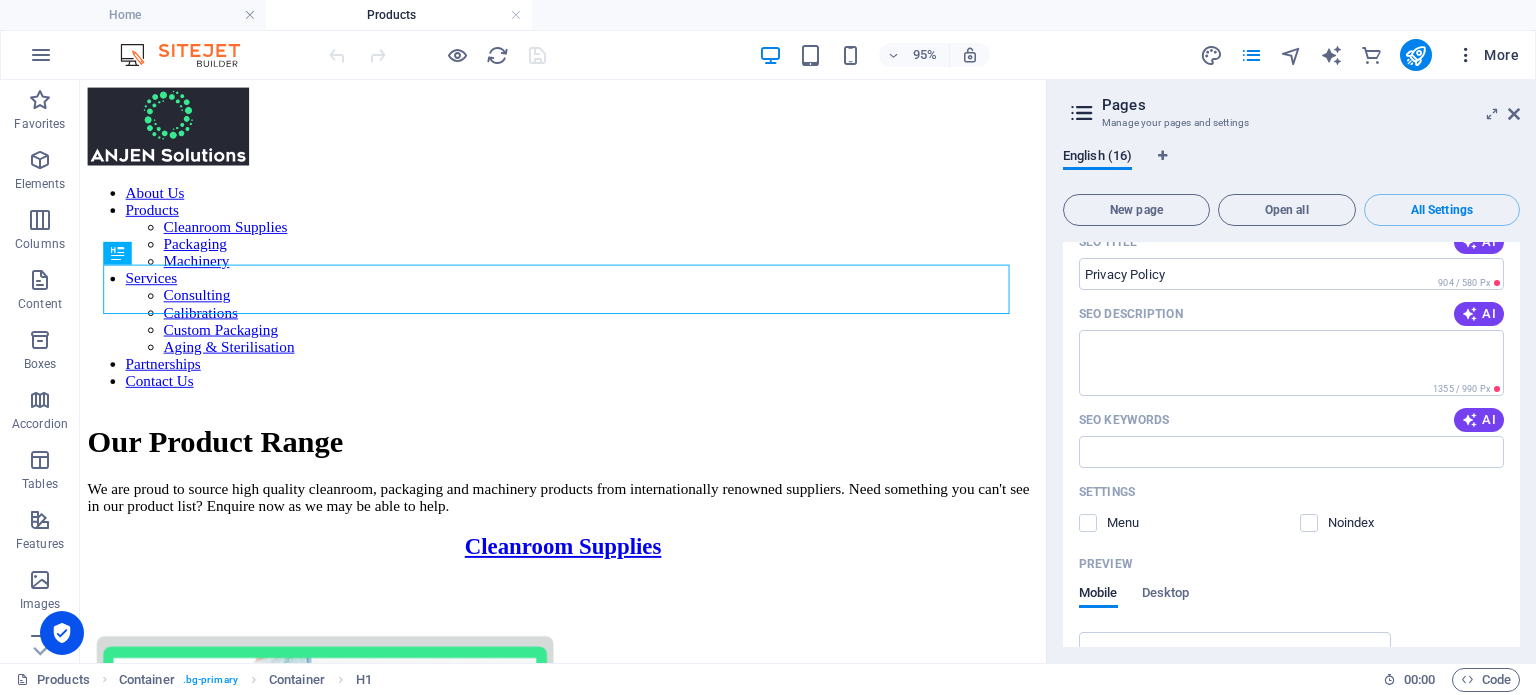 click at bounding box center (1466, 55) 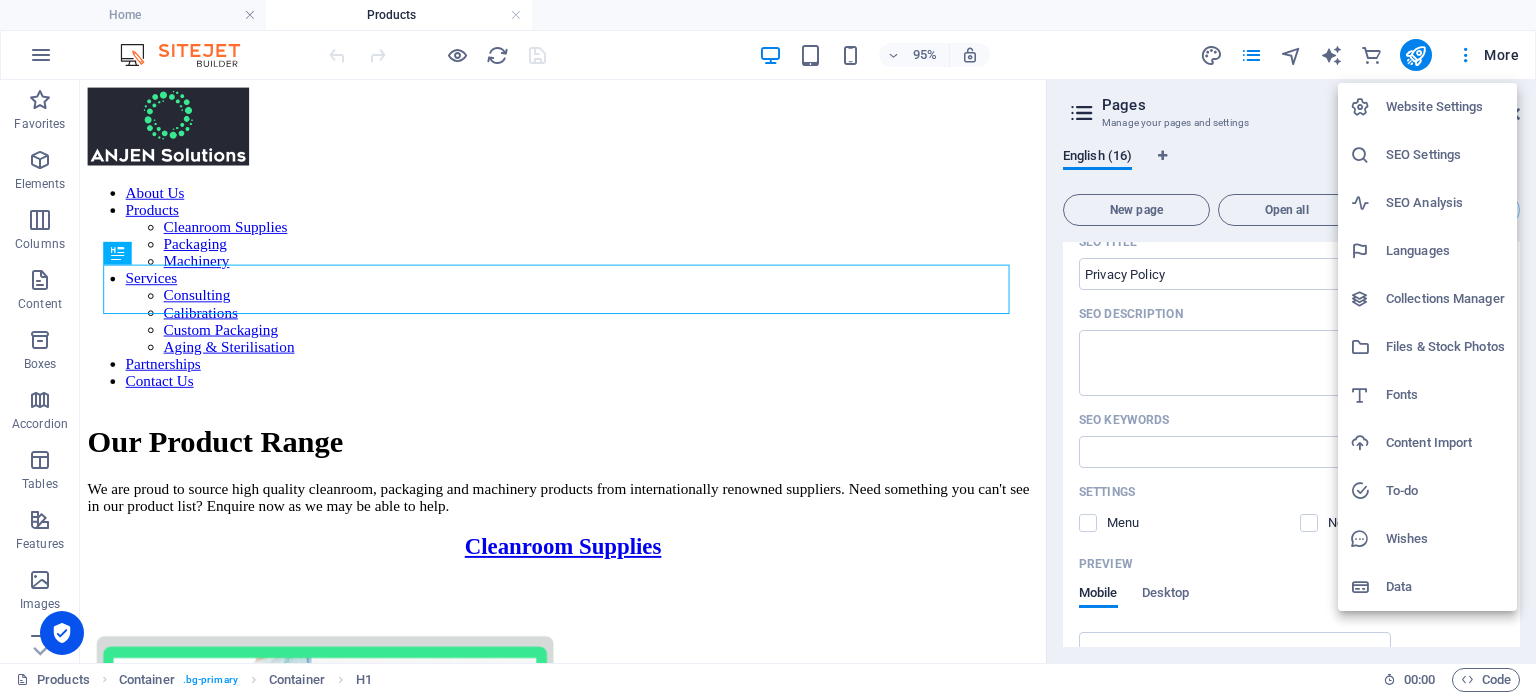 click on "SEO Settings" at bounding box center (1445, 155) 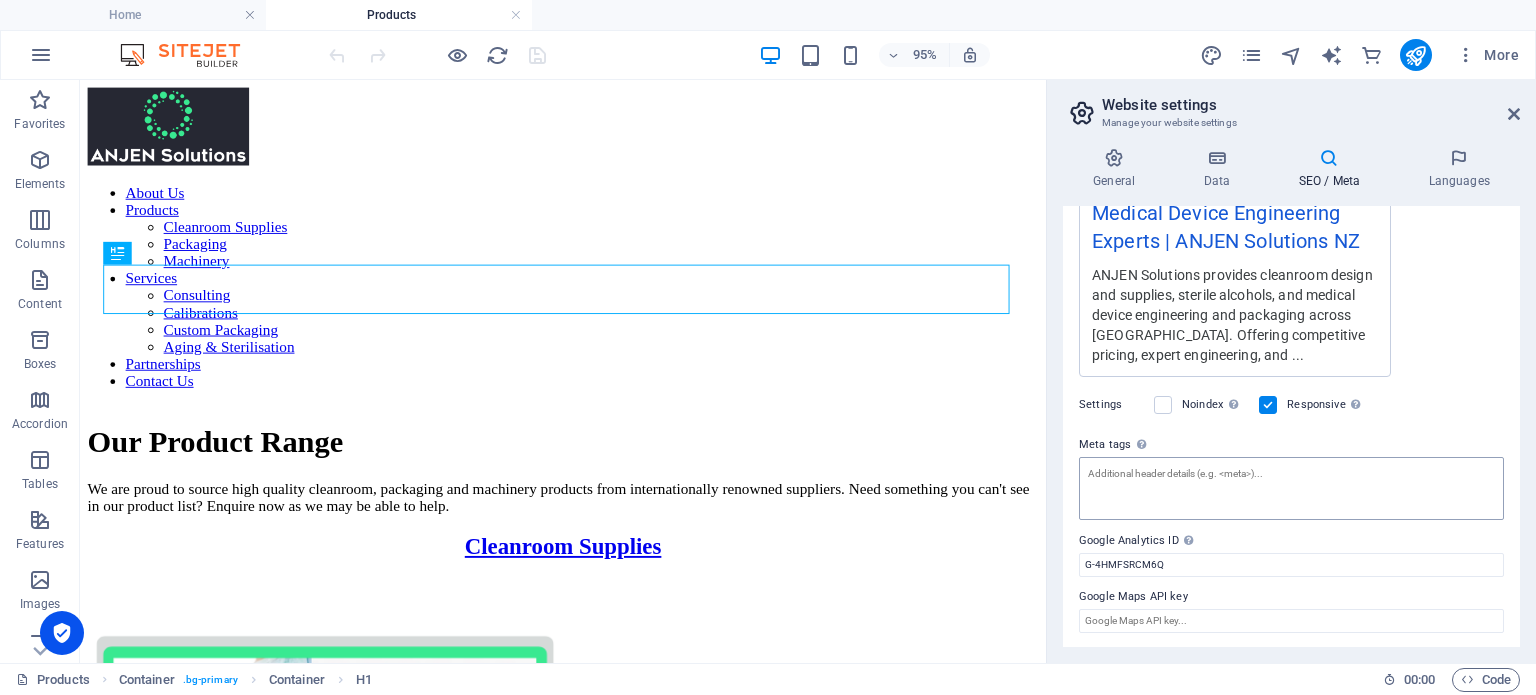 scroll, scrollTop: 0, scrollLeft: 0, axis: both 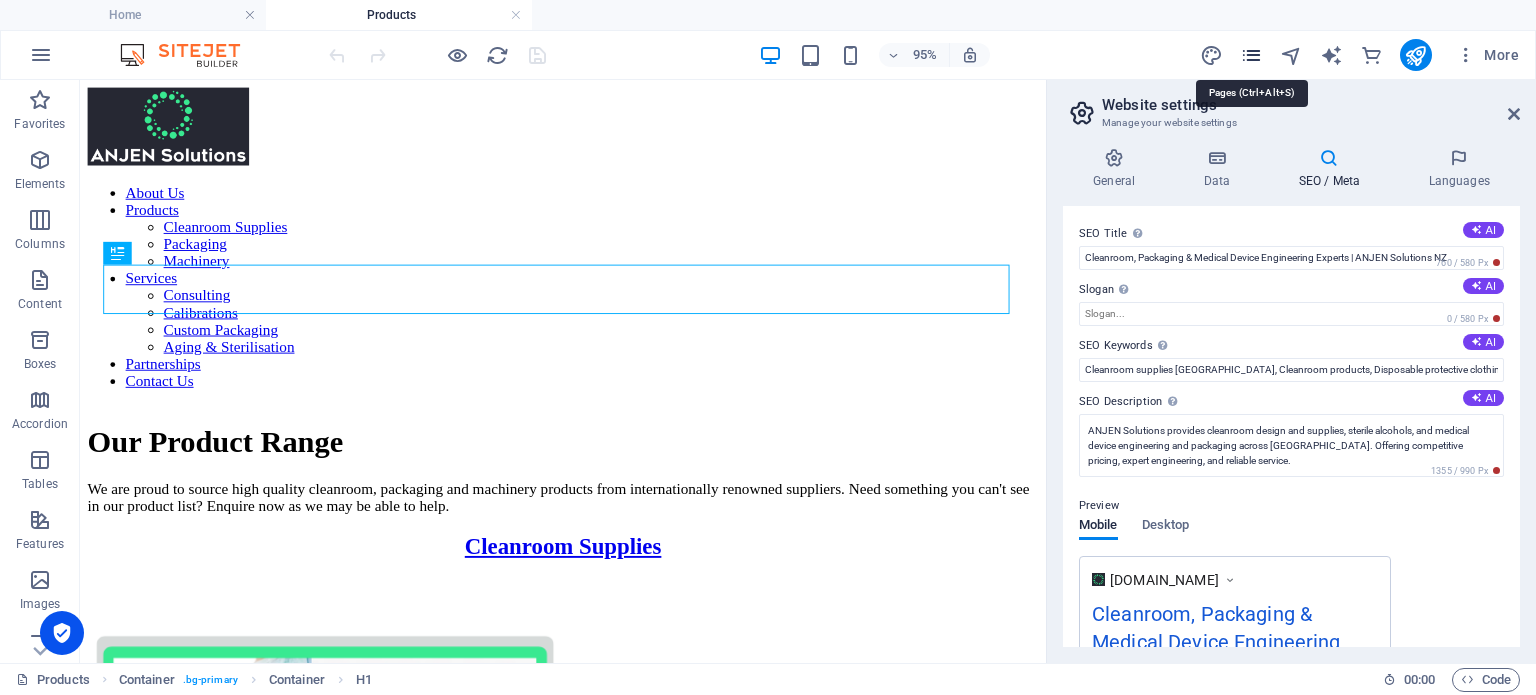 click at bounding box center (1251, 55) 